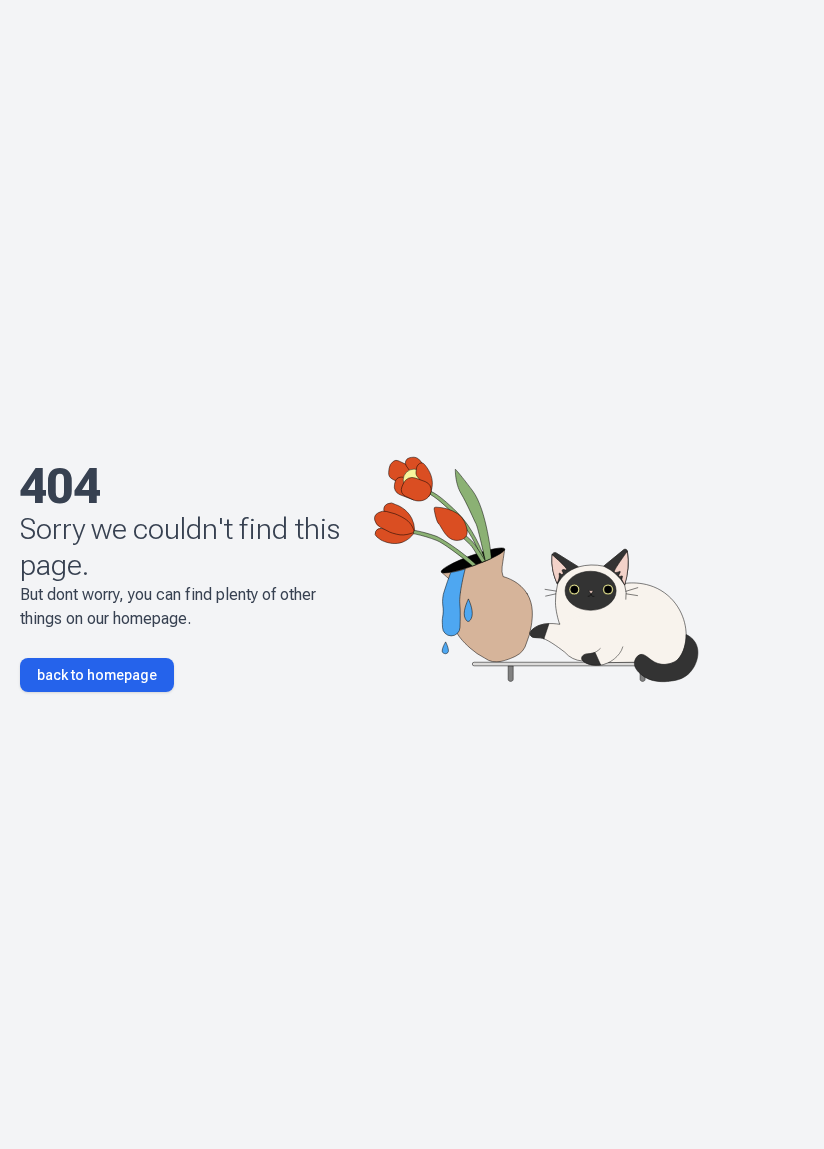 scroll, scrollTop: 0, scrollLeft: 0, axis: both 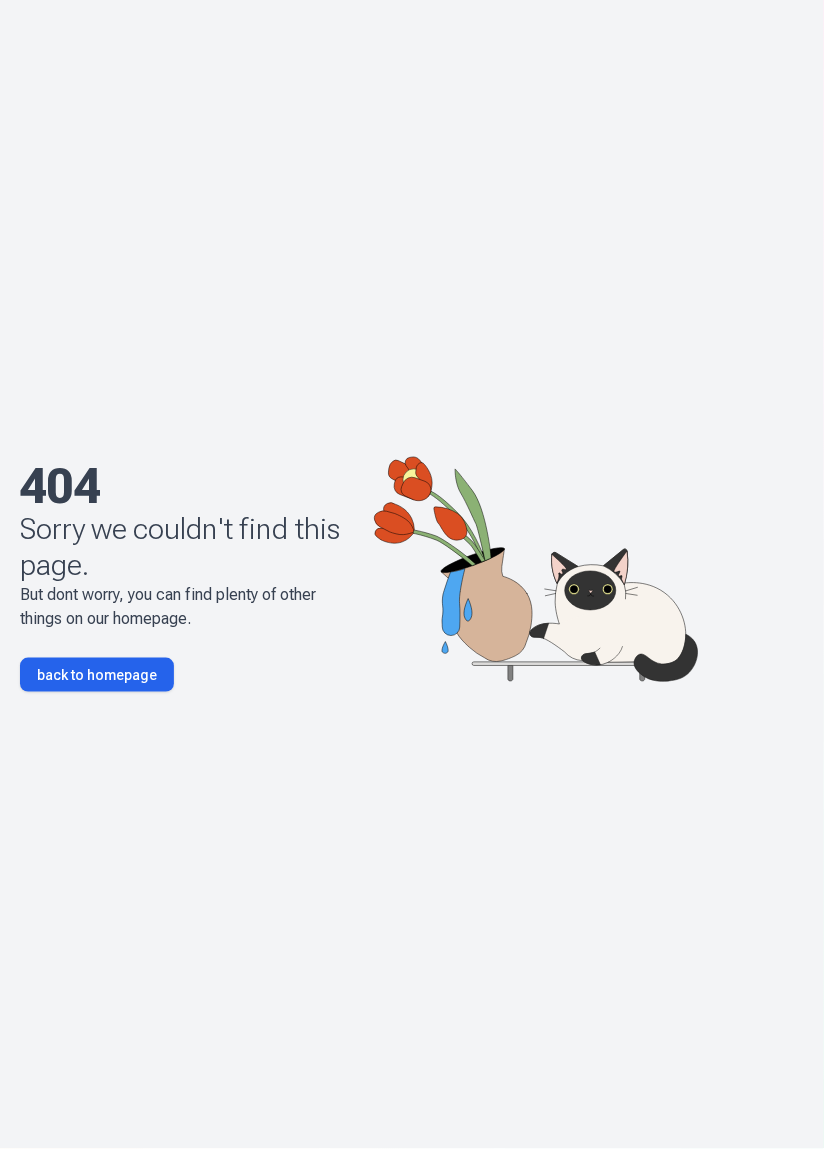 click on "back to homepage" at bounding box center [97, 675] 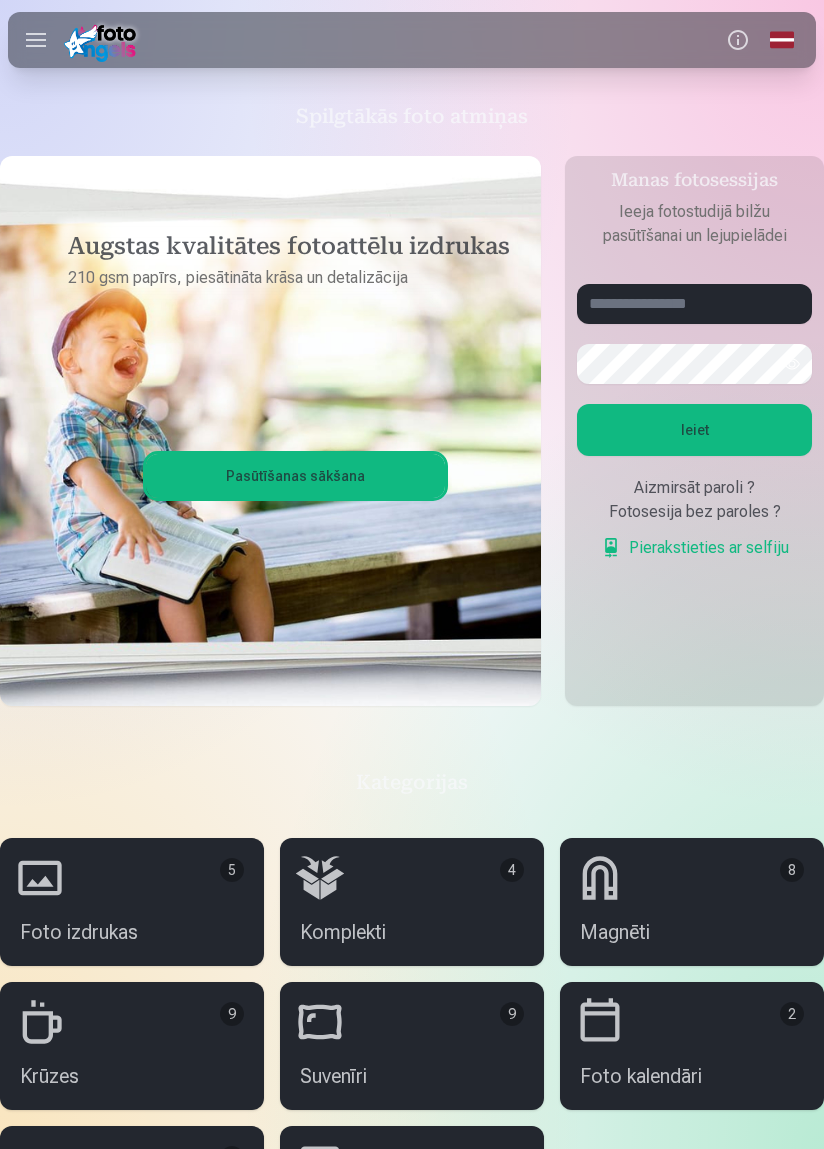 scroll, scrollTop: 0, scrollLeft: 0, axis: both 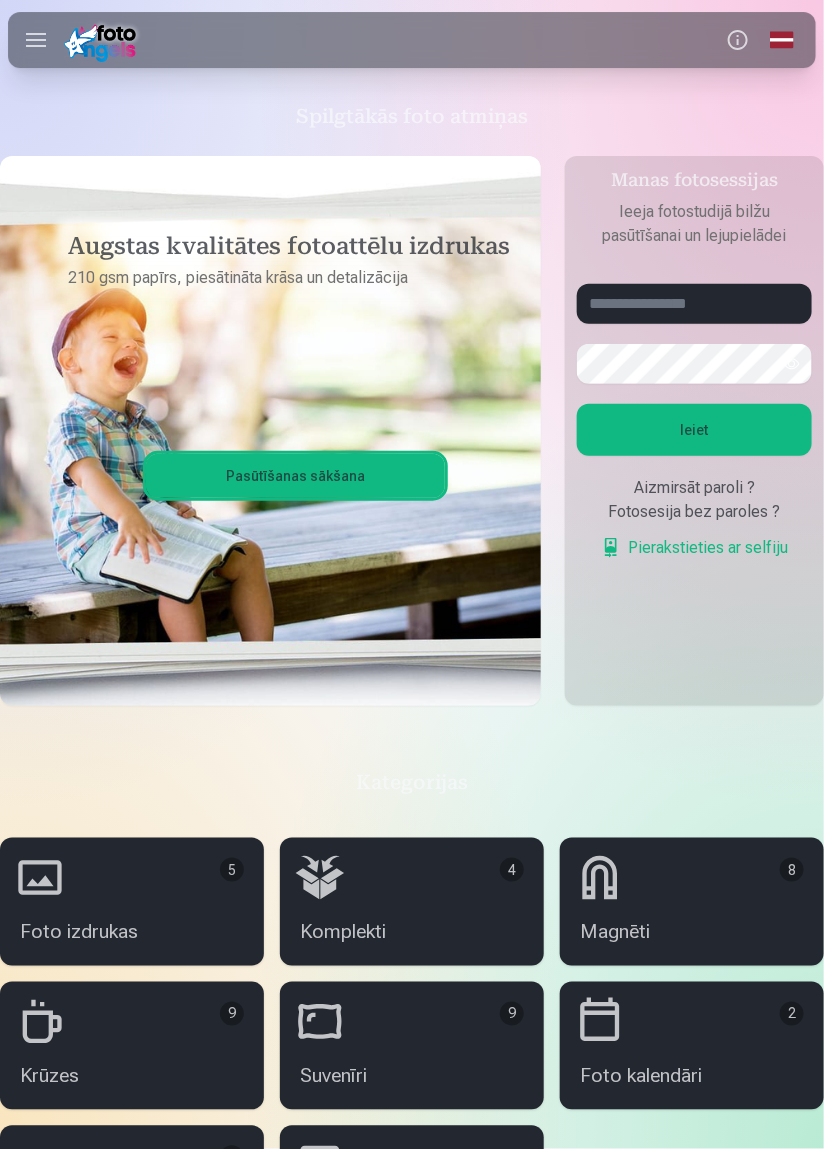 click on "Info" at bounding box center [738, 40] 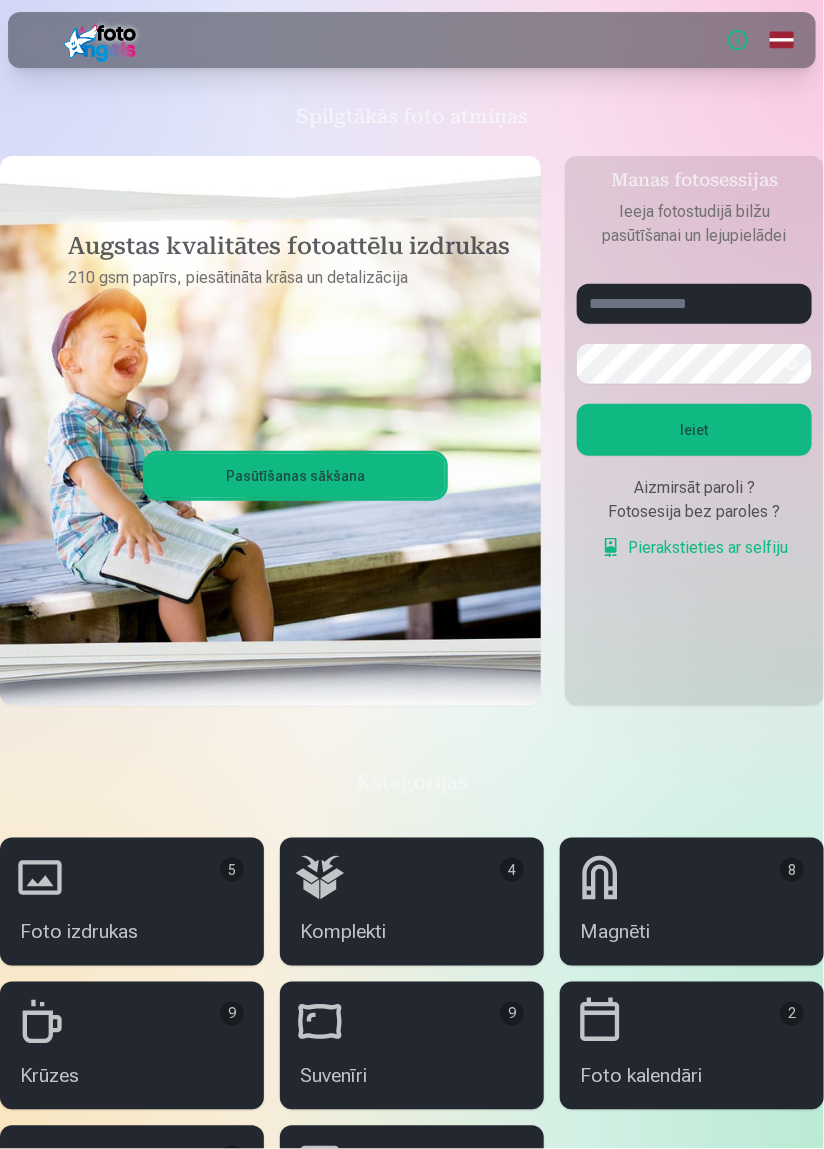 click on "Profils" at bounding box center [-143, 105] 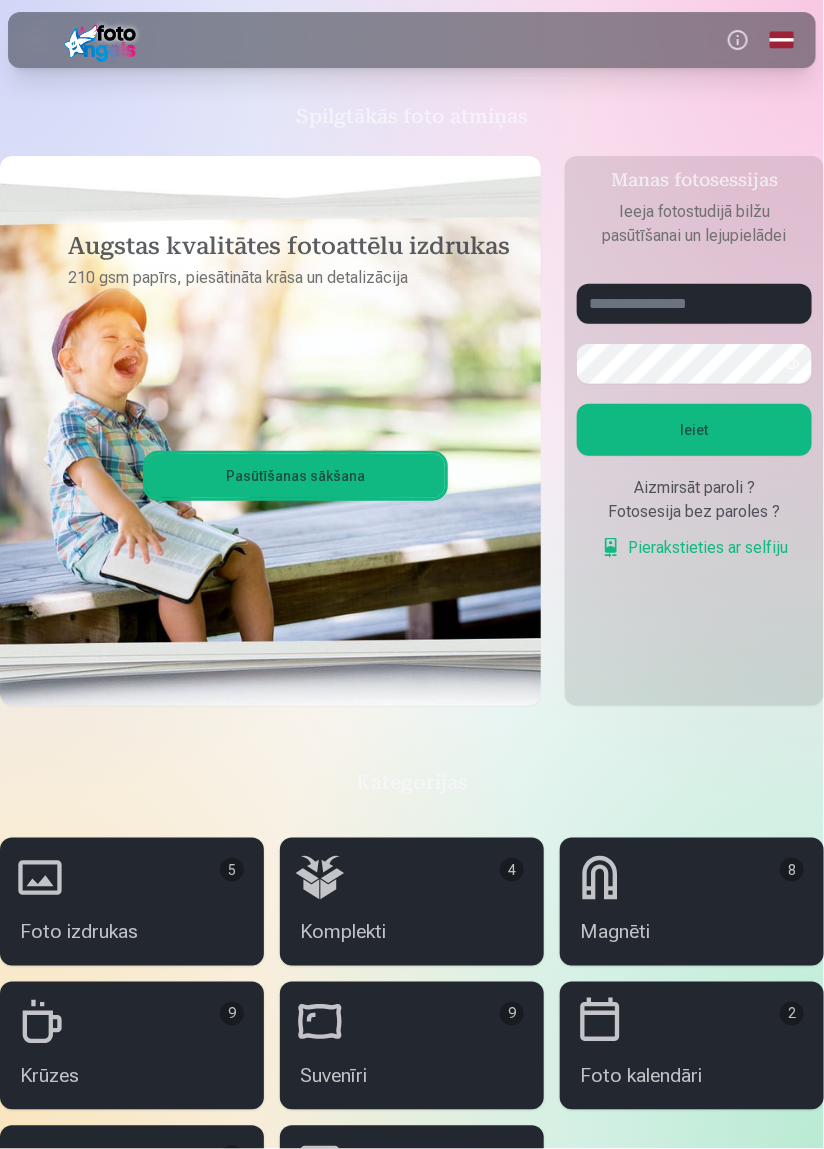 click on "Ieiet" at bounding box center [-412, 176] 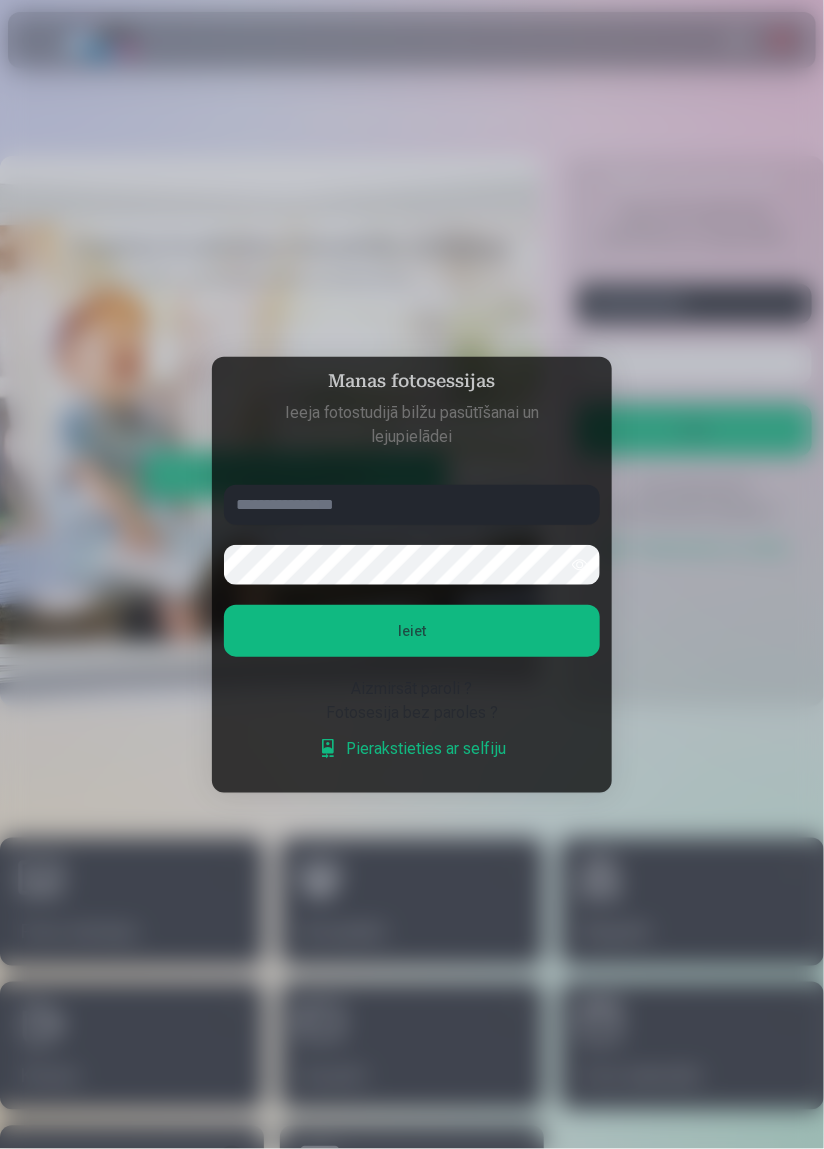 click at bounding box center [412, 505] 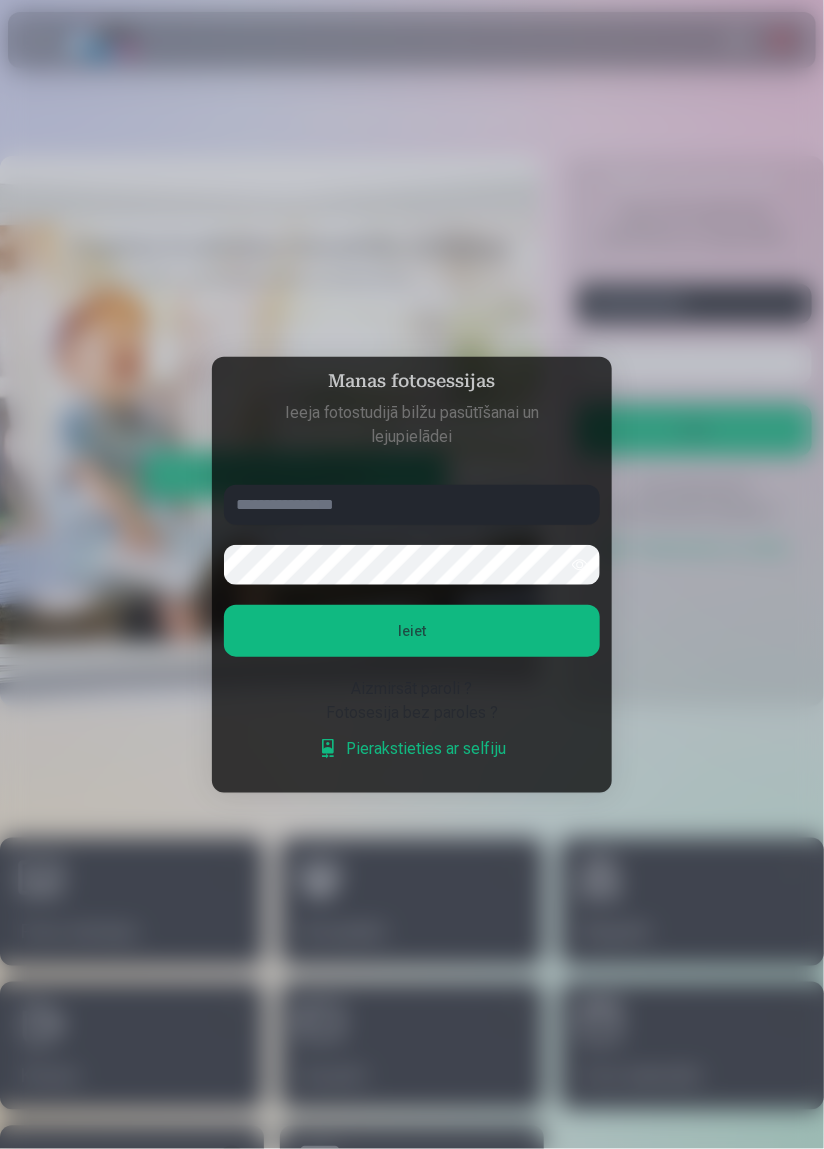 click at bounding box center (412, 505) 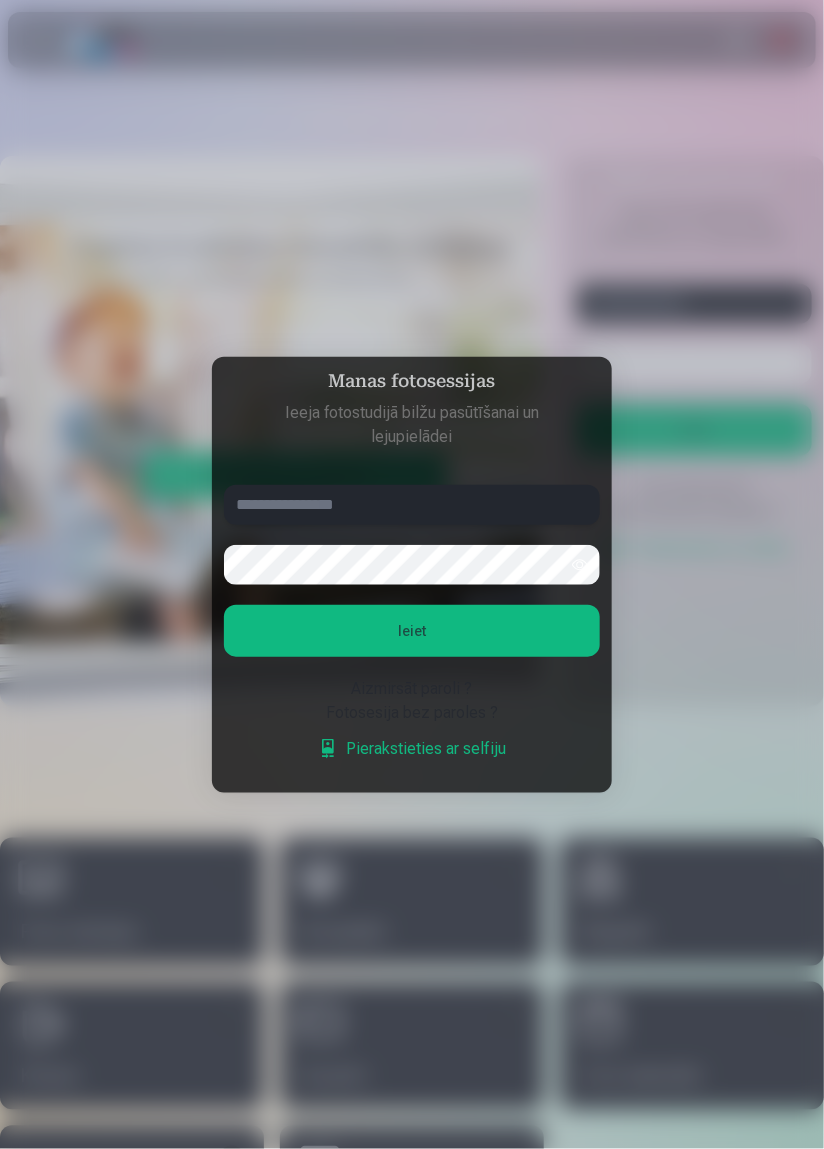 type on "**********" 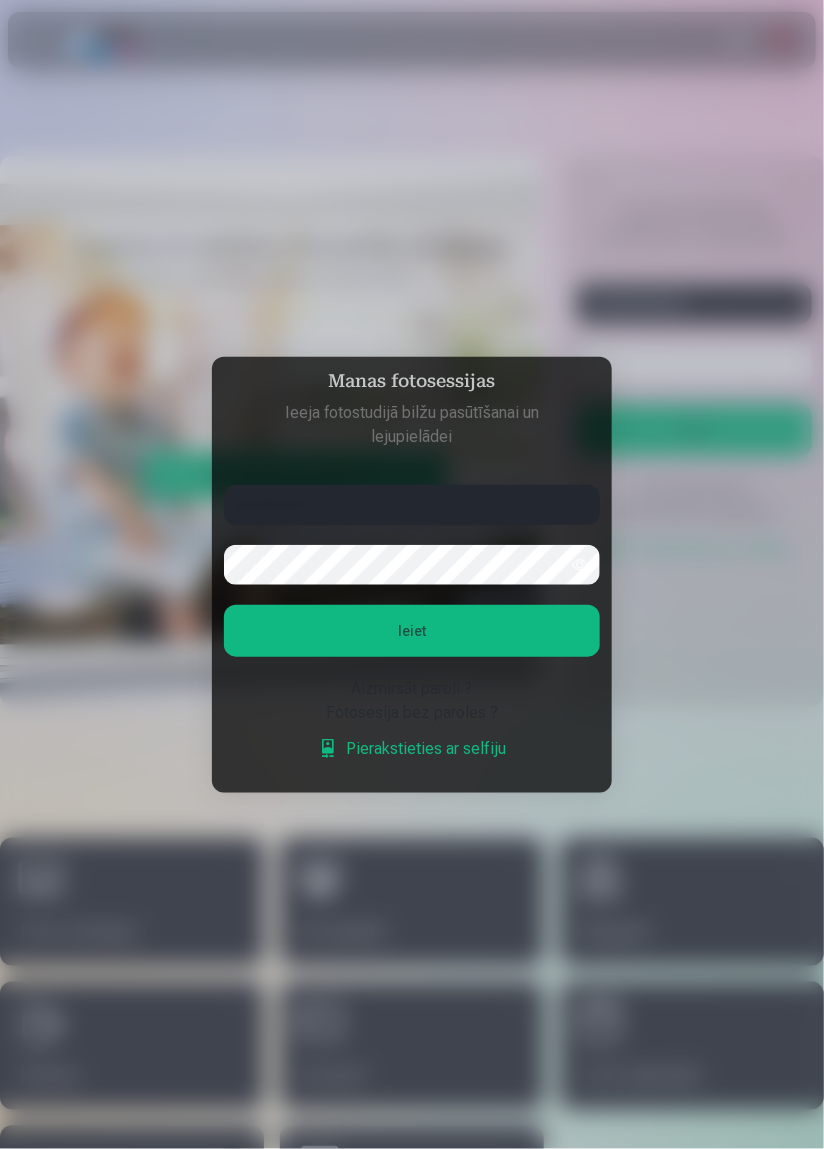 click on "Ieiet" at bounding box center (412, 631) 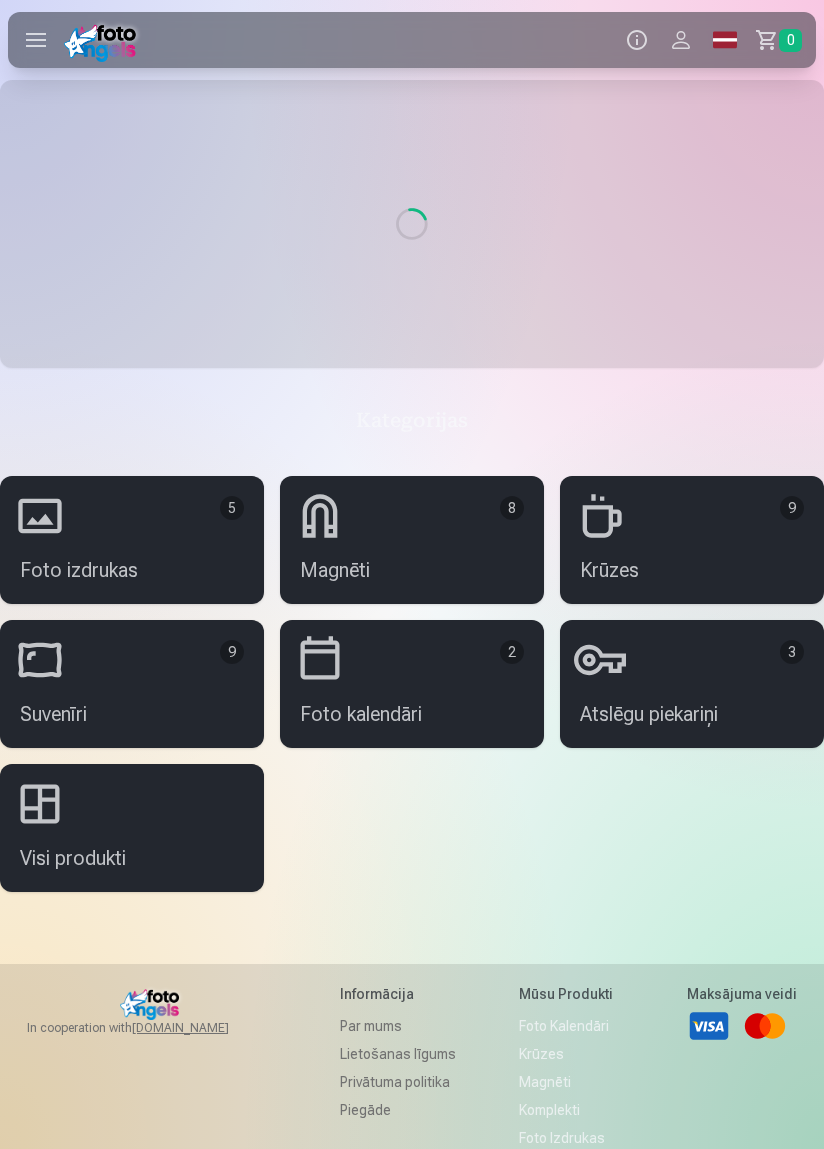 scroll, scrollTop: 0, scrollLeft: 0, axis: both 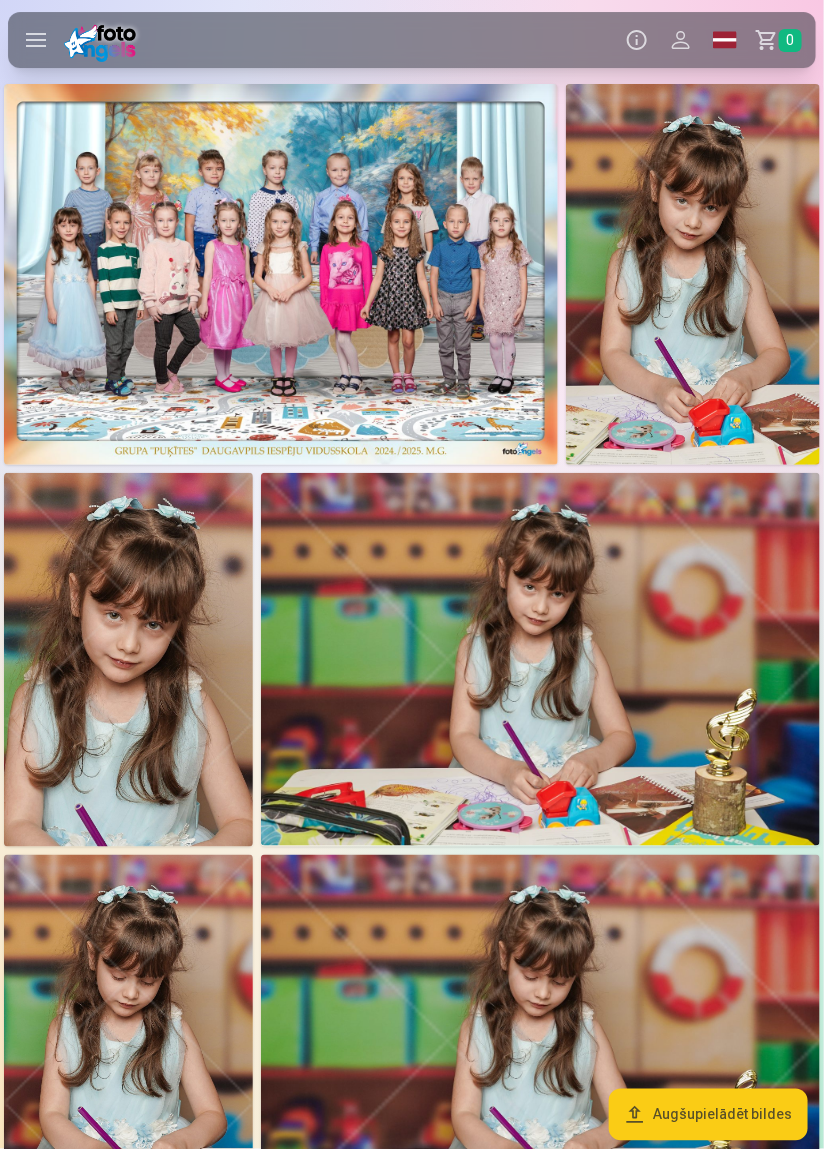 click on "Grozs 0" at bounding box center (781, 40) 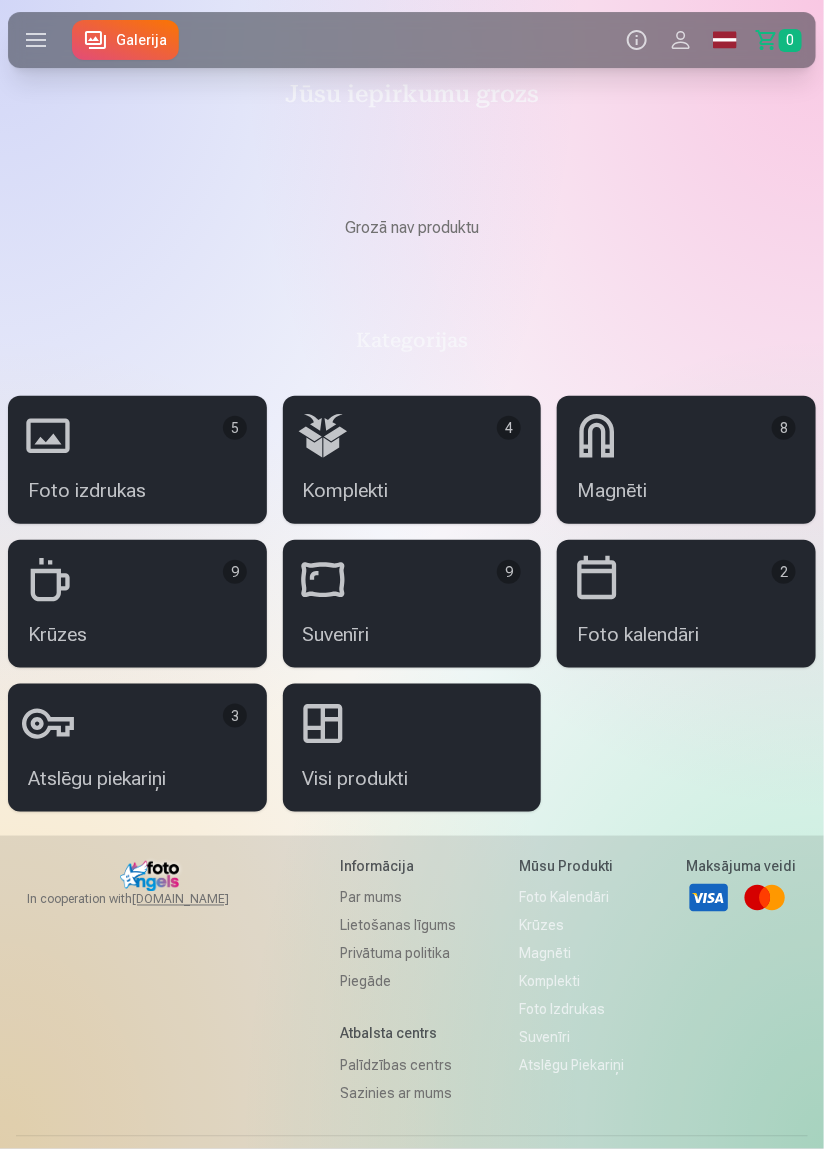 click on "0" at bounding box center [790, 40] 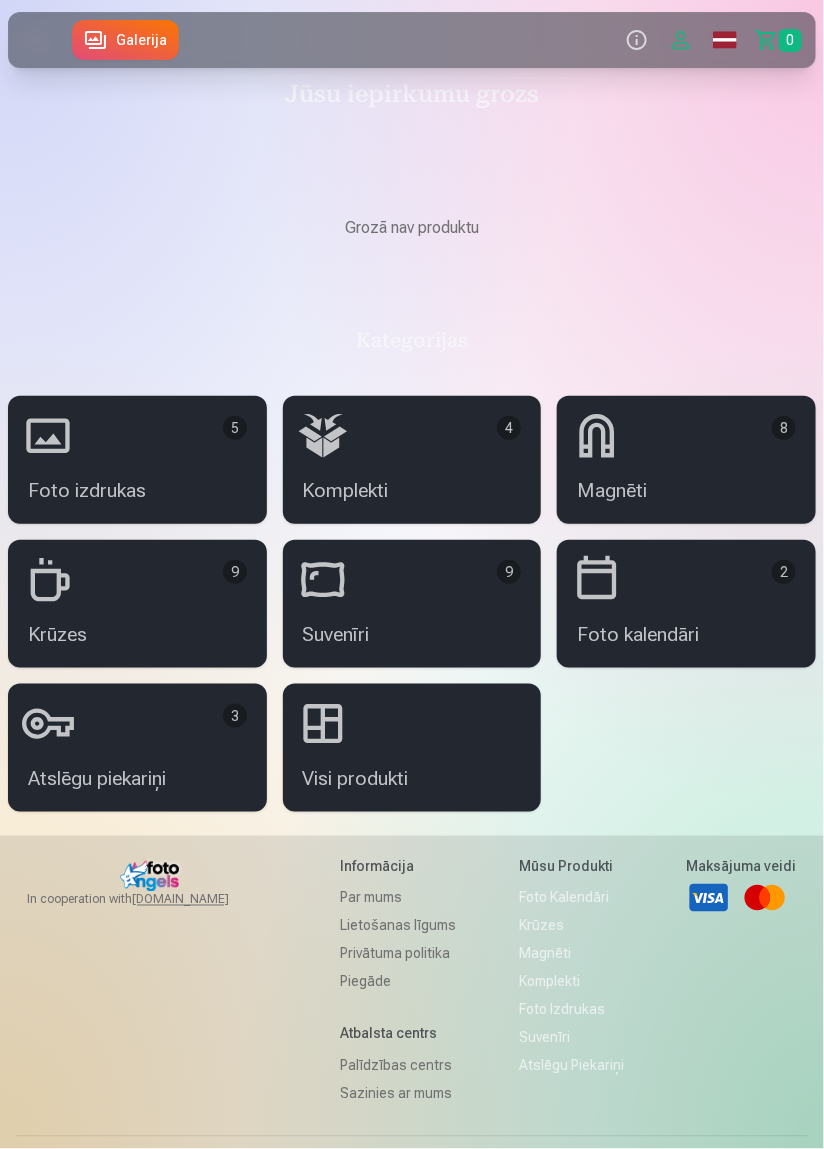 click on "Lejupielādēt" at bounding box center [-412, 176] 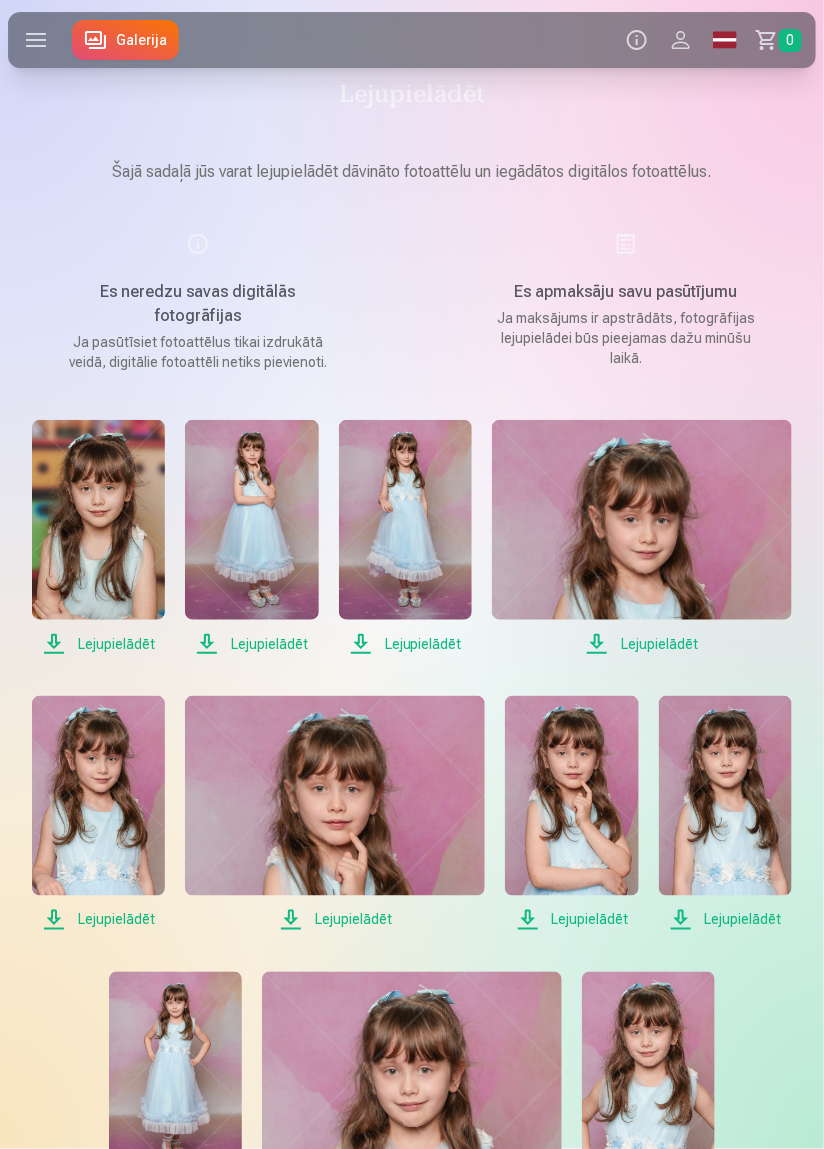 click on "Lejupielādēt" at bounding box center (98, 644) 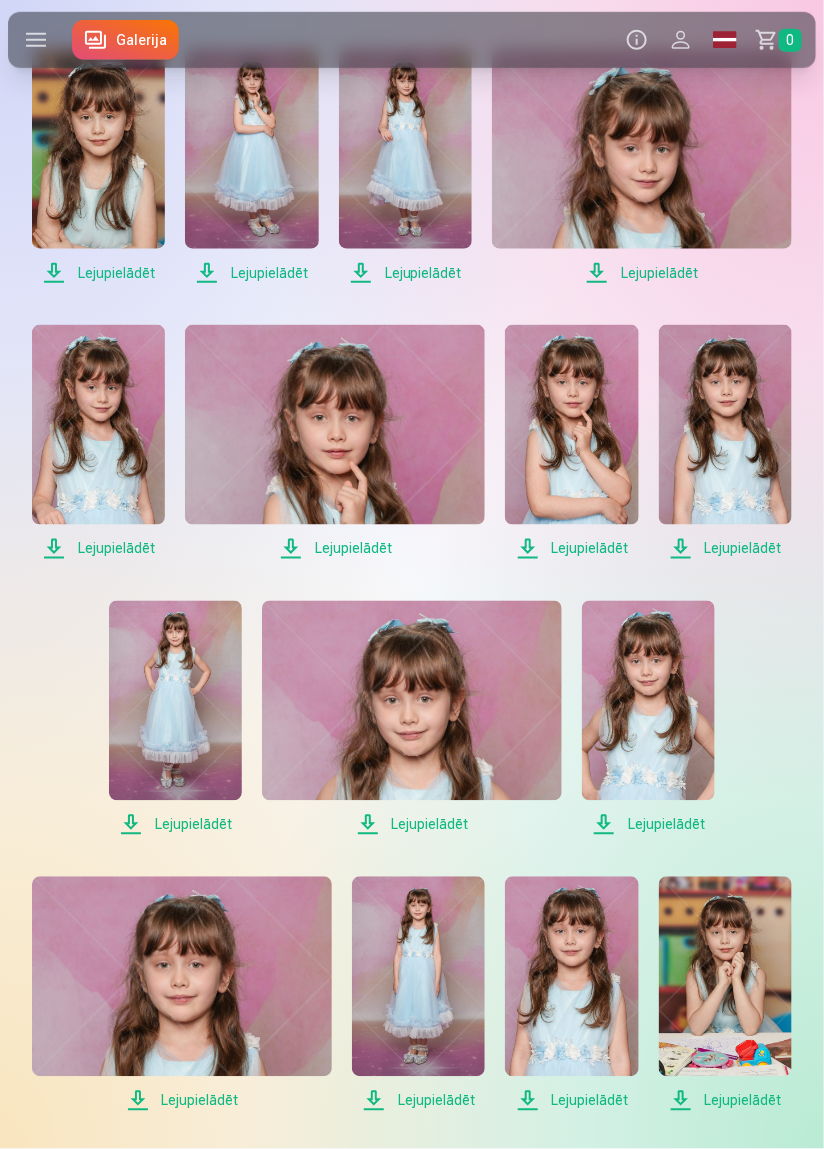 scroll, scrollTop: 407, scrollLeft: 0, axis: vertical 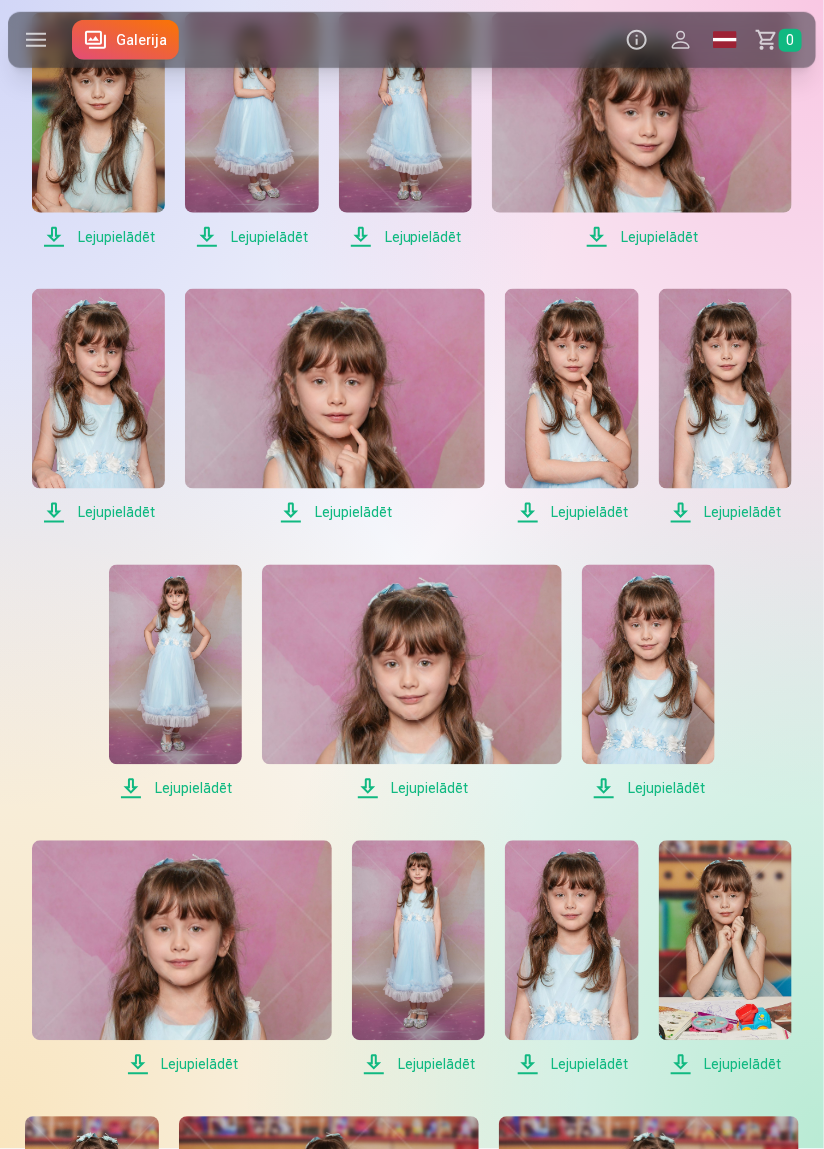 click on "Lejupielādēt" at bounding box center [648, 789] 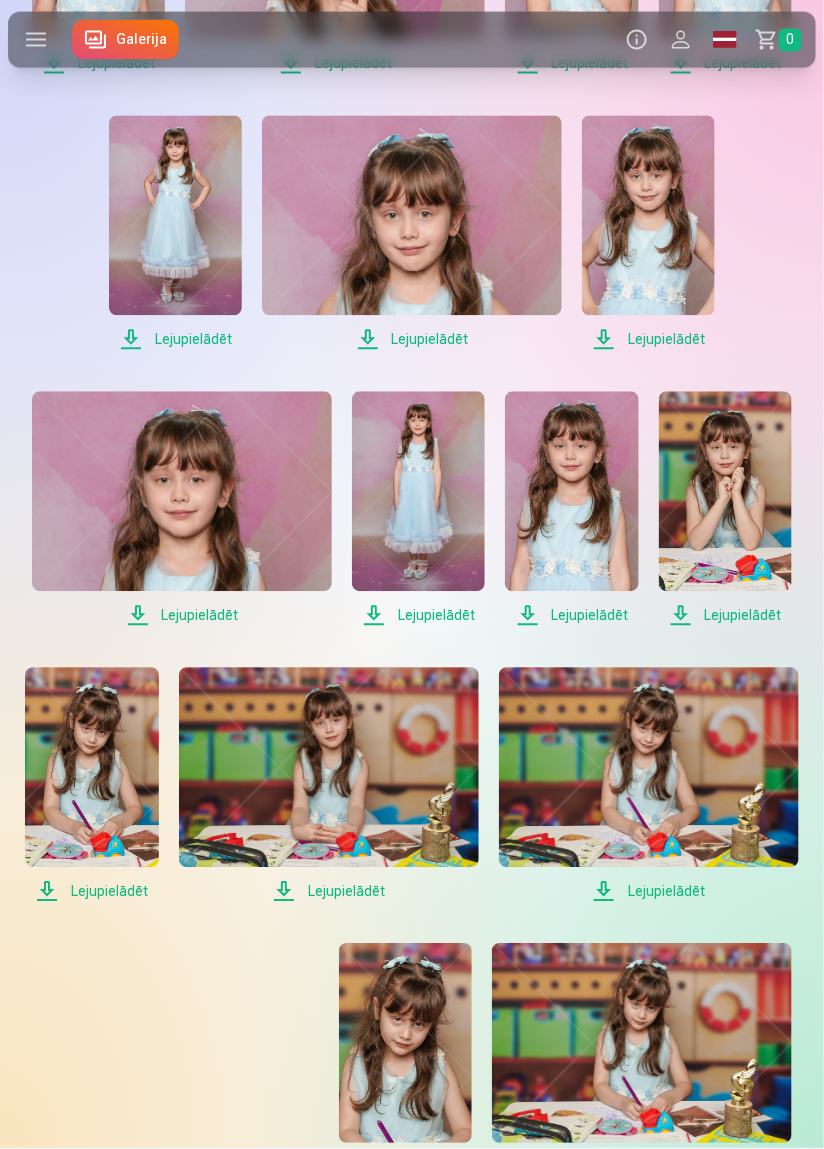 scroll, scrollTop: 890, scrollLeft: 0, axis: vertical 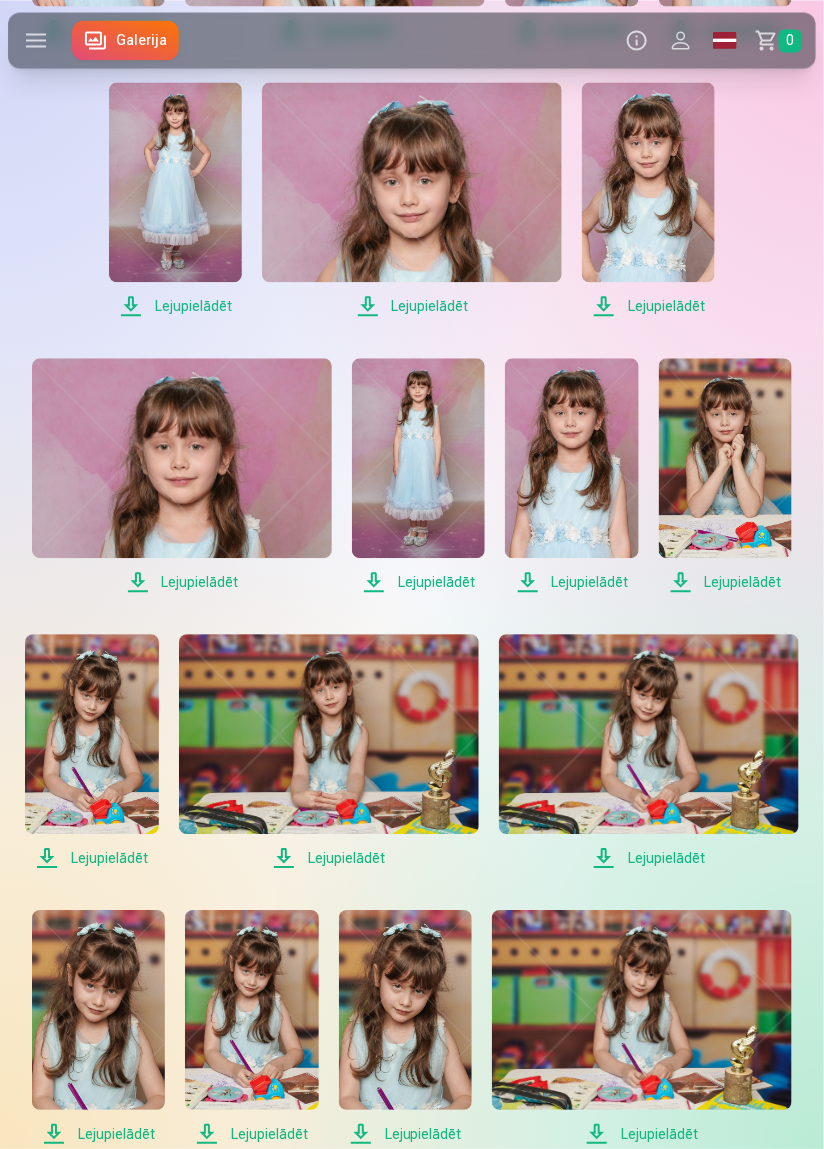 click on "Lejupielādēt" at bounding box center (571, 582) 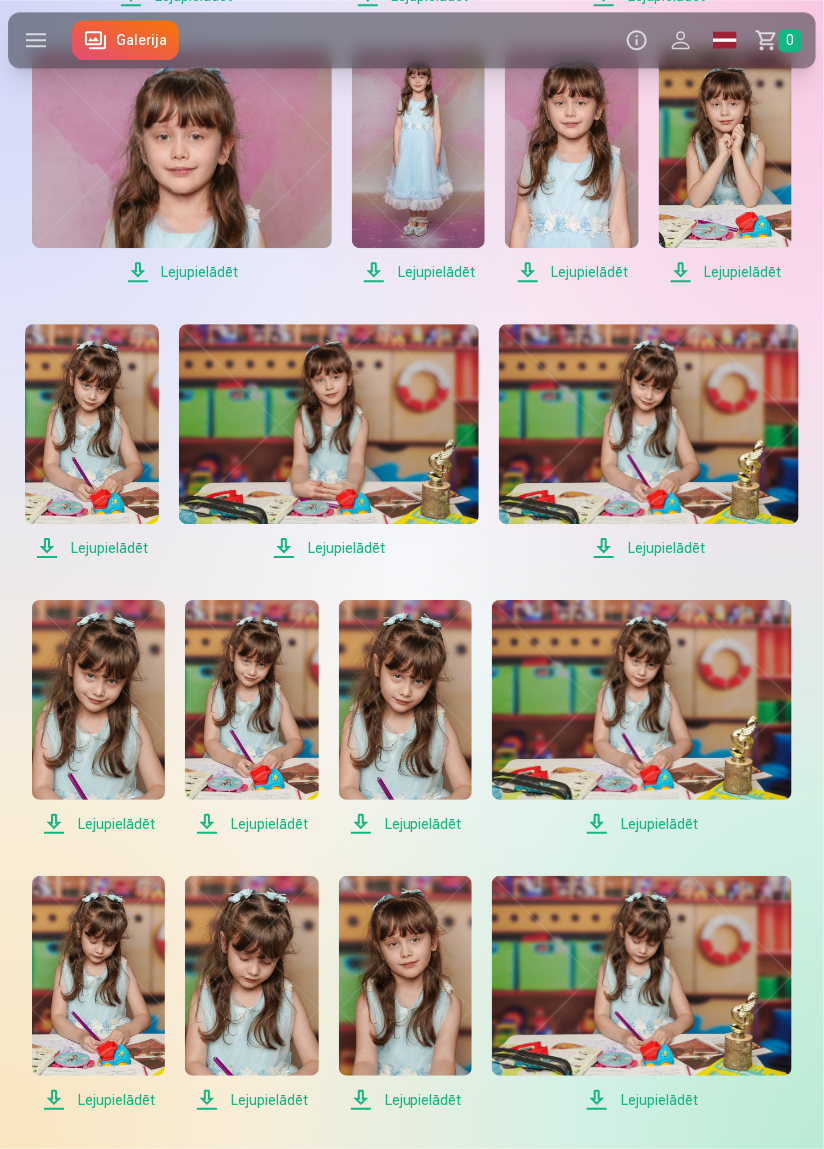 scroll, scrollTop: 1211, scrollLeft: 0, axis: vertical 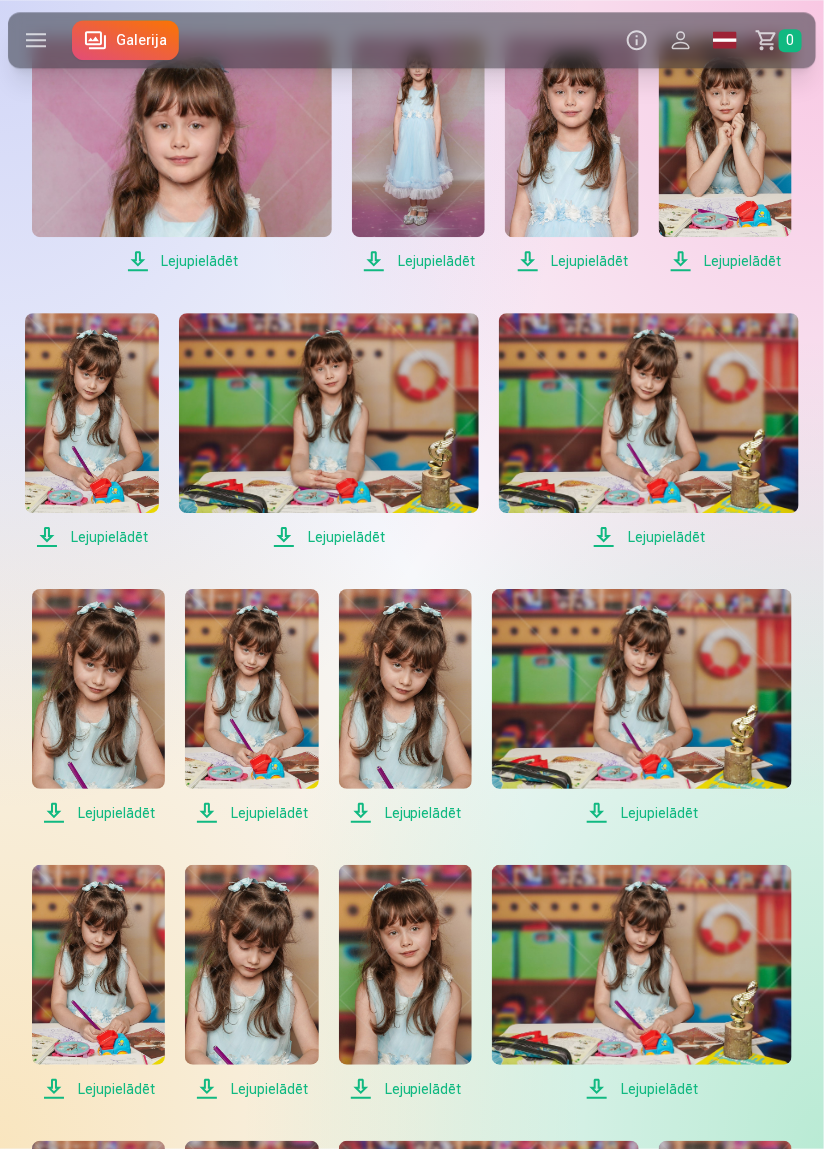 click on "Lejupielādēt" at bounding box center [98, 813] 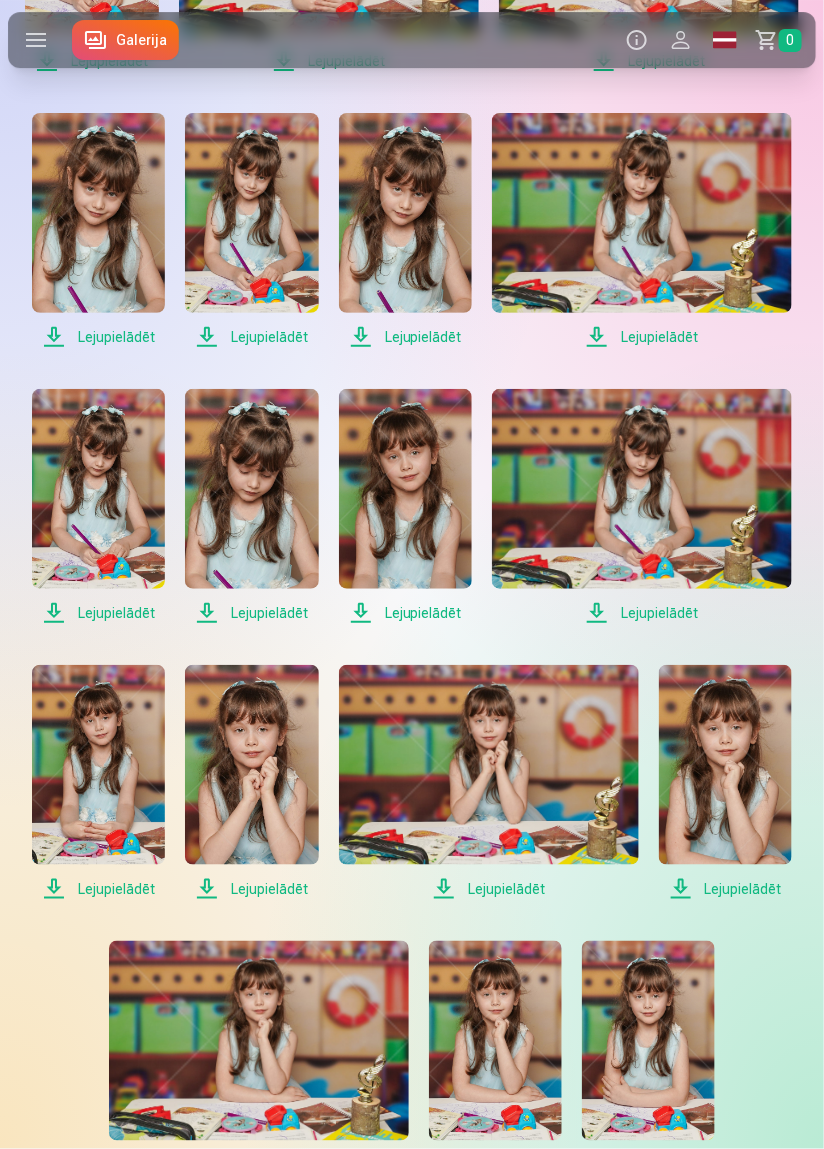 scroll, scrollTop: 1702, scrollLeft: 0, axis: vertical 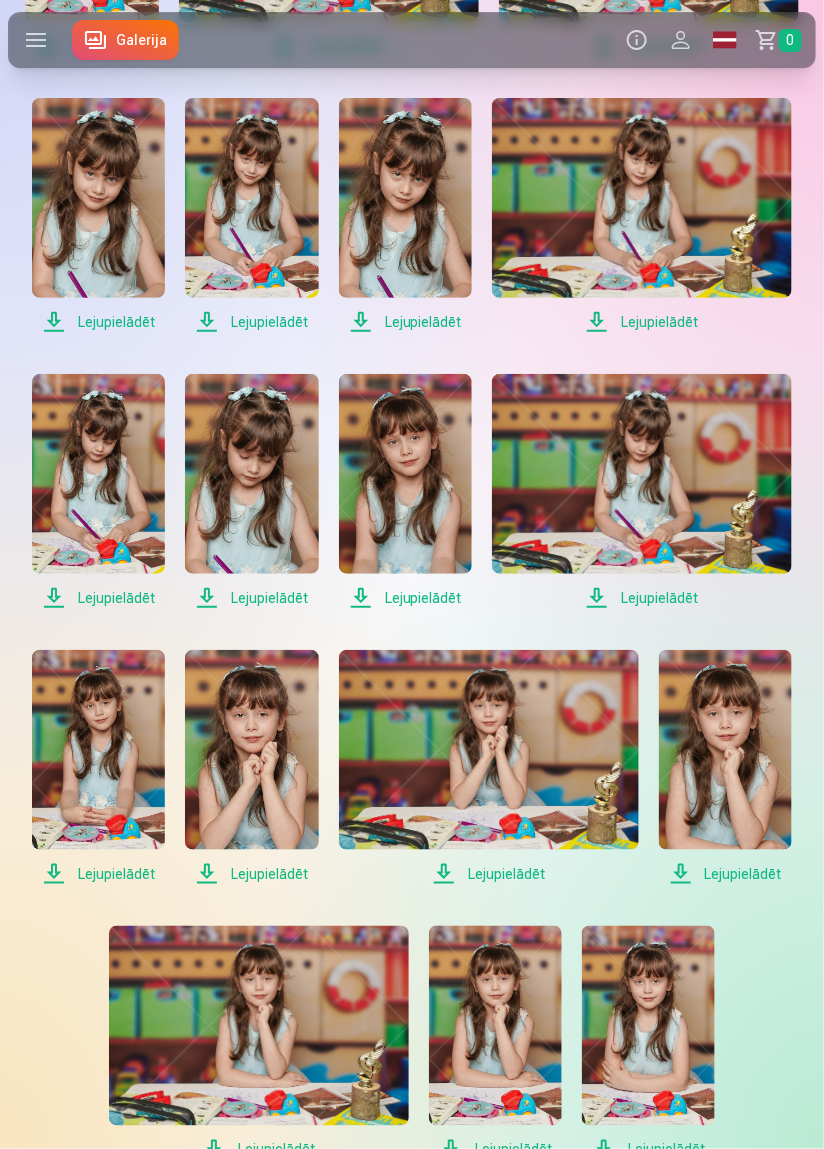 click on "Lejupielādēt" at bounding box center [98, 874] 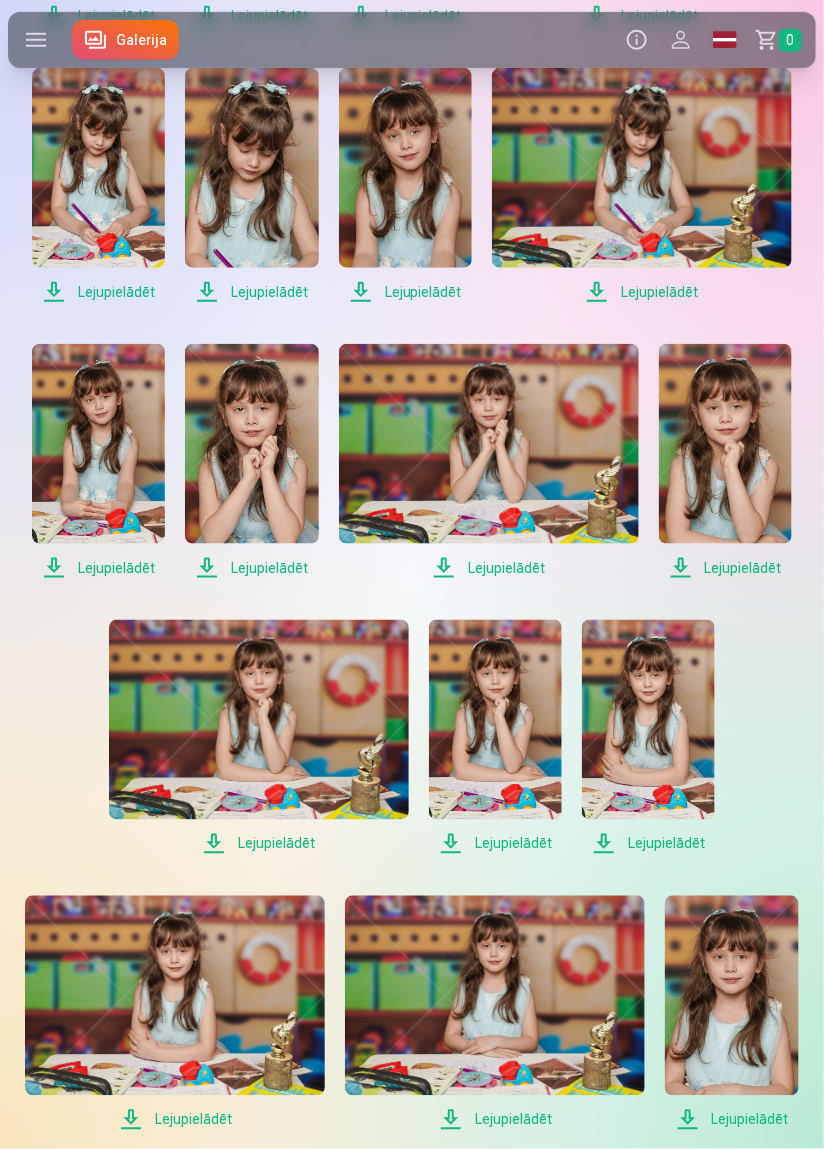 scroll, scrollTop: 2009, scrollLeft: 0, axis: vertical 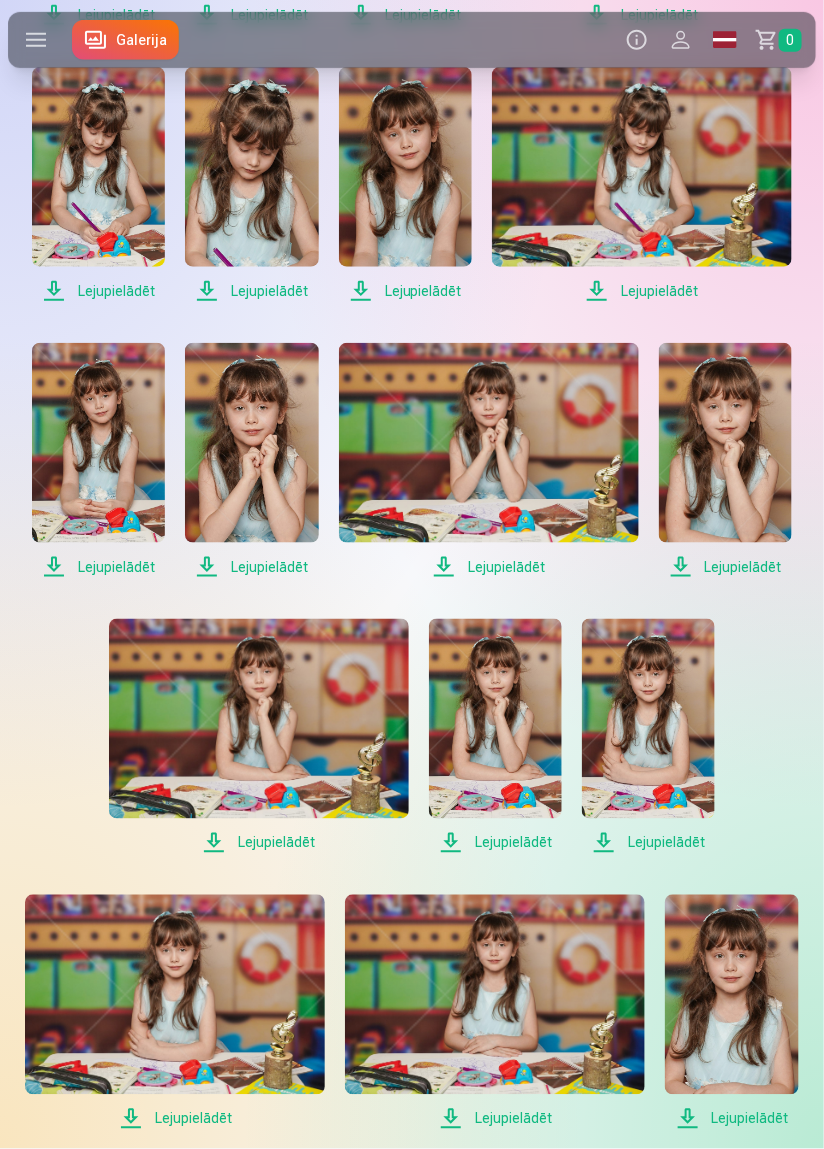 click on "Lejupielādēt" at bounding box center (489, 567) 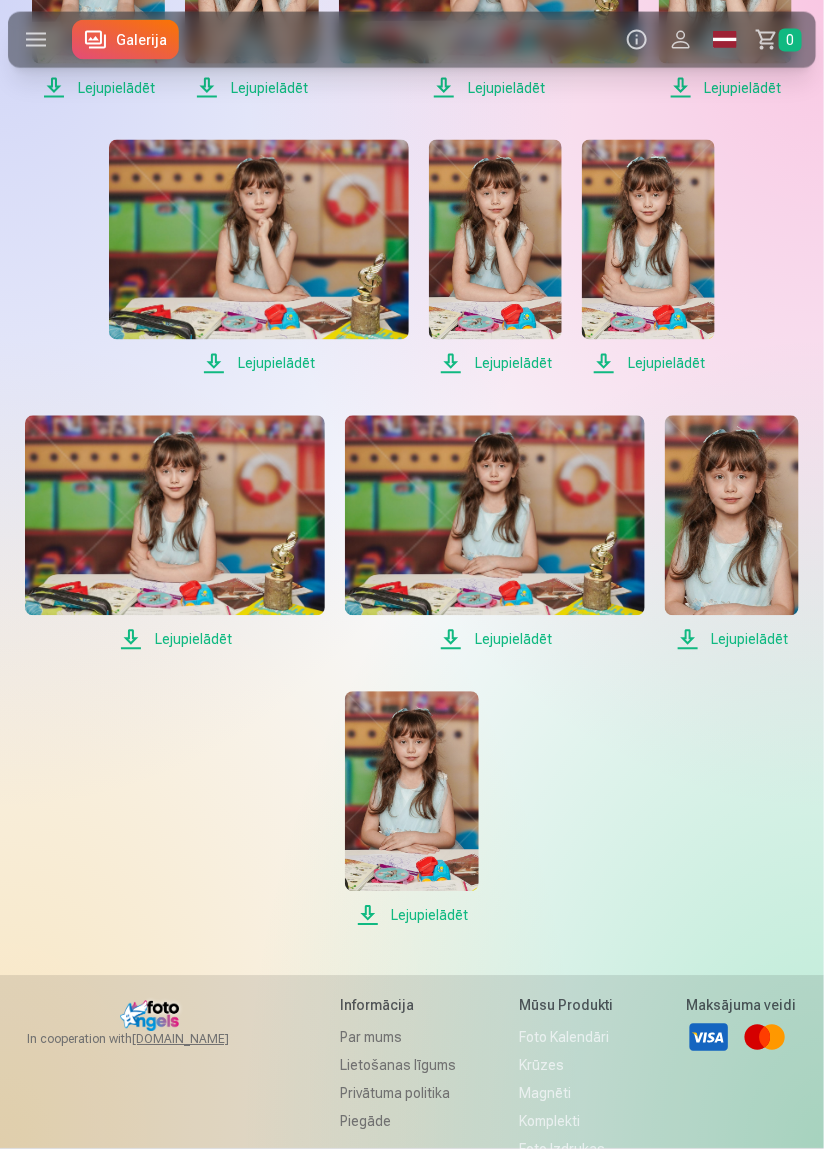 scroll, scrollTop: 2502, scrollLeft: 0, axis: vertical 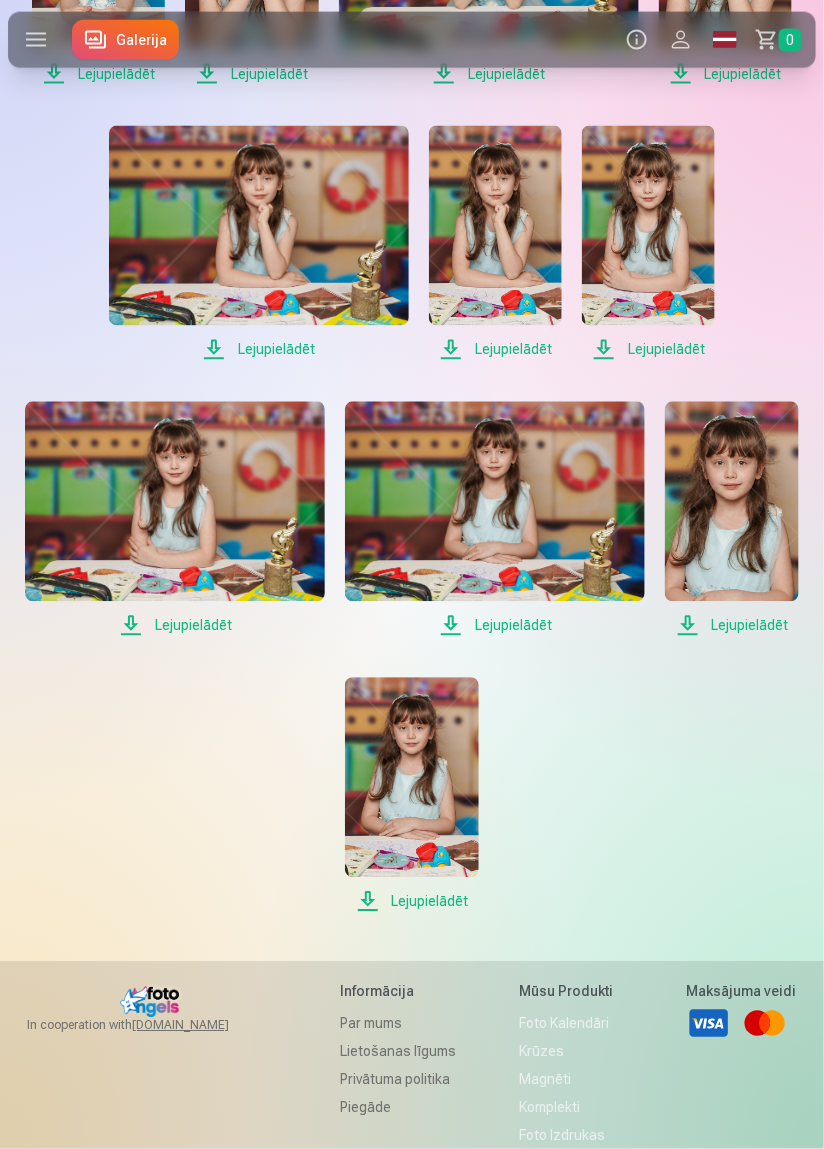click on "Produkti Info Profils Foto izdrukas 5 Komplekti 4 Magnēti 8 Krūzes 9 Suvenīri 9 Foto kalendāri 2 Atslēgu piekariņi 3 Visi produkti Sazinies ar mums Palīdzības centrs Lejupielādēt Pasūtījumu vēsture Iziet Galerija Info Profils Global English (en) Latvian (lv) Russian (ru) Lithuanian (lt) Estonian (et) Grozs 0 Lejupielādēt Šajā sadaļā jūs varat lejupielādēt dāvināto fotoattēlu un iegādātos digitālos fotoattēlus. Es neredzu savas digitālās fotogrāfijas Ja pasūtīsiet fotoattēlus tikai izdrukātā veidā, digitālie fotoattēli netiks pievienoti. Es apmaksāju savu pasūtījumu Ja maksājums ir apstrādāts, fotogrāfijas lejupielādei būs pieejamas dažu minūšu laikā. Lejupielādēt Lejupielādēt Lejupielādēt Lejupielādēt Lejupielādēt Lejupielādēt Lejupielādēt Lejupielādēt Lejupielādēt Lejupielādēt Lejupielādēt Lejupielādēt Lejupielādēt Lejupielādēt Lejupielādēt Lejupielādēt Lejupielādēt Lejupielādēt Lejupielādēt Lejupielādēt
Visa" at bounding box center [412, -1928] 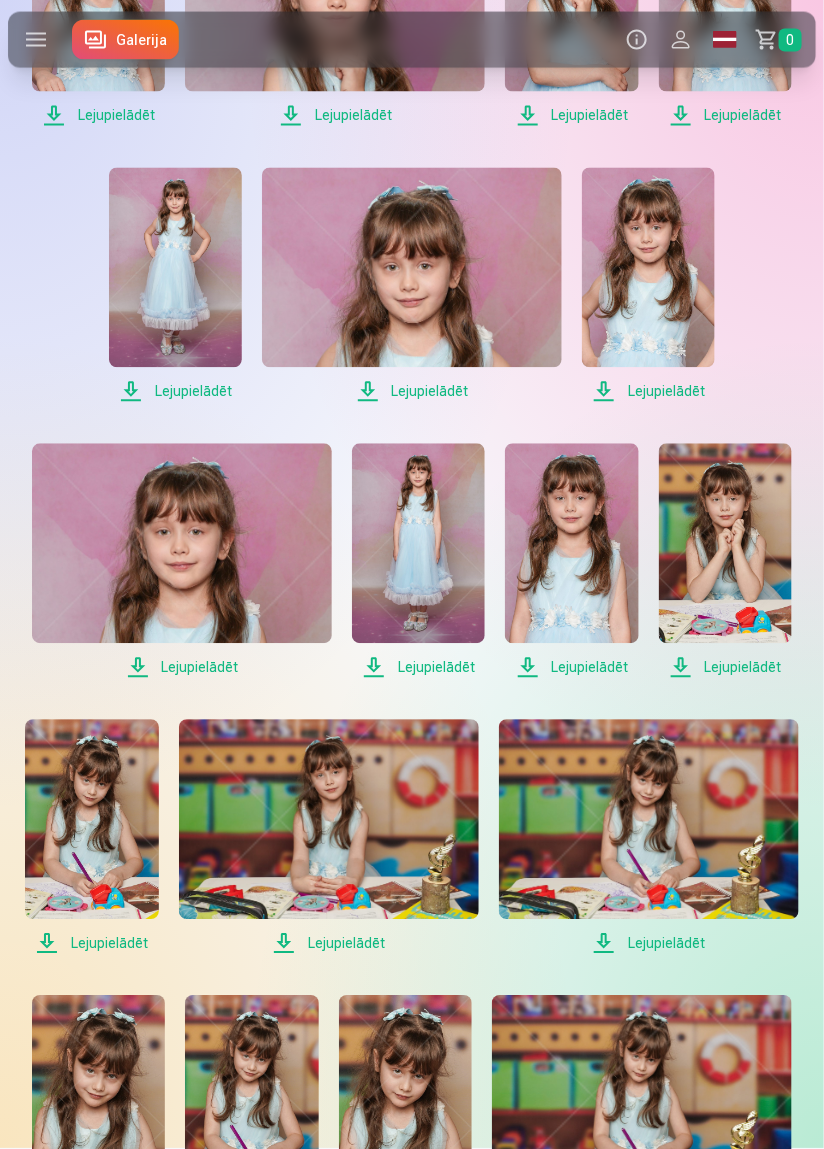 scroll, scrollTop: 0, scrollLeft: 0, axis: both 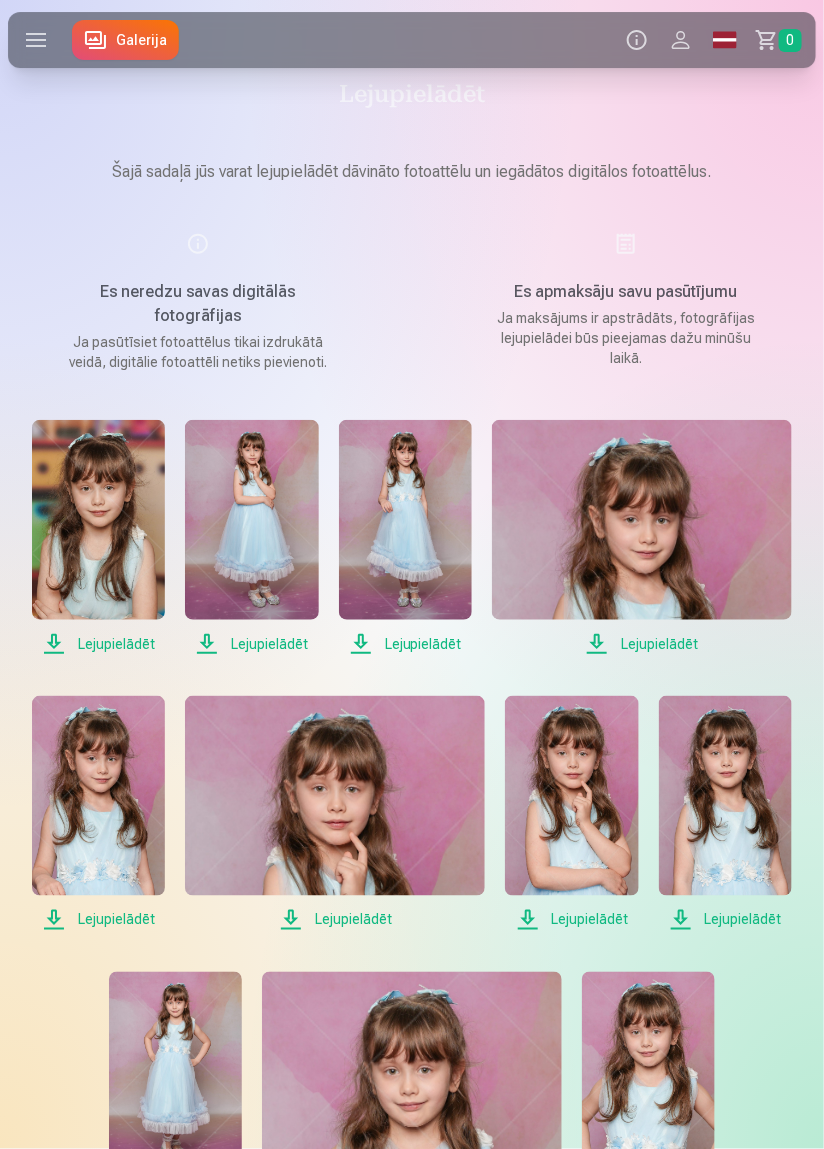 click at bounding box center (412, 1072) 